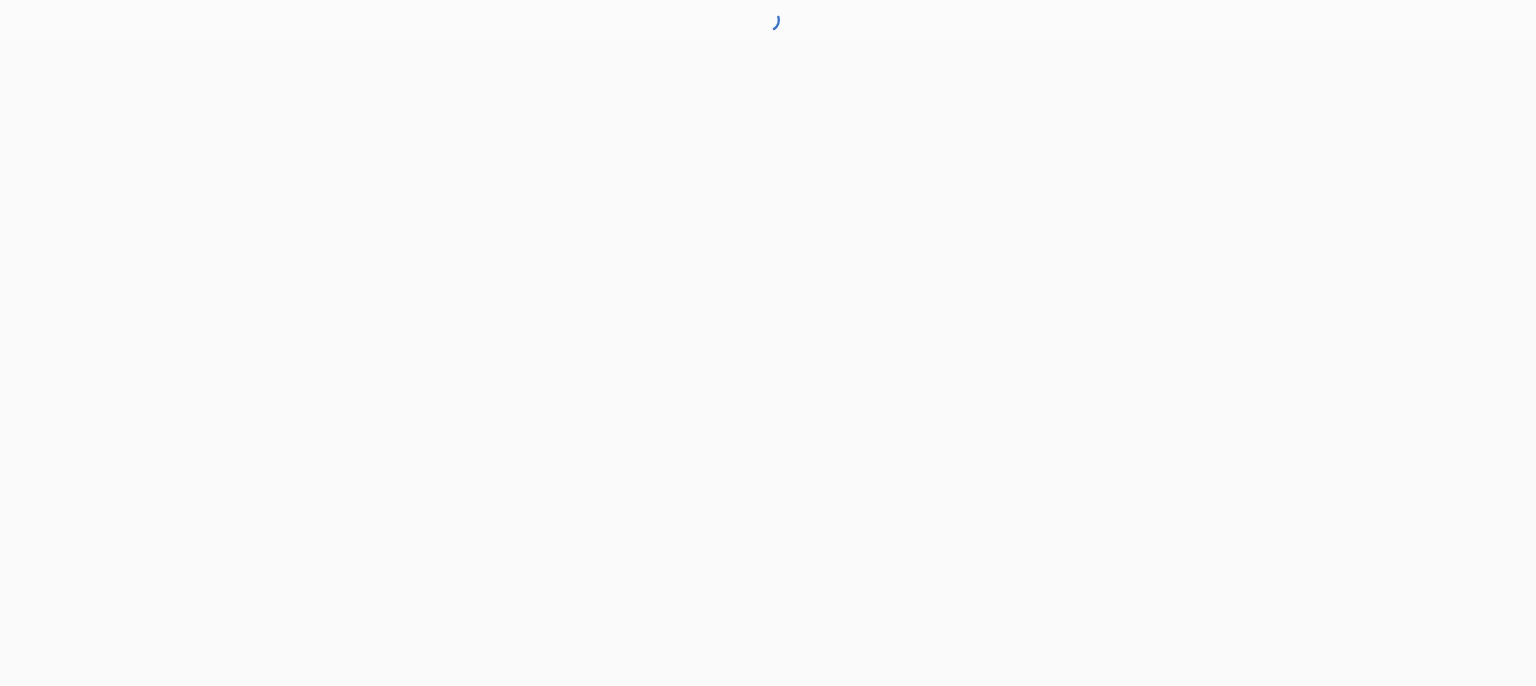 scroll, scrollTop: 0, scrollLeft: 0, axis: both 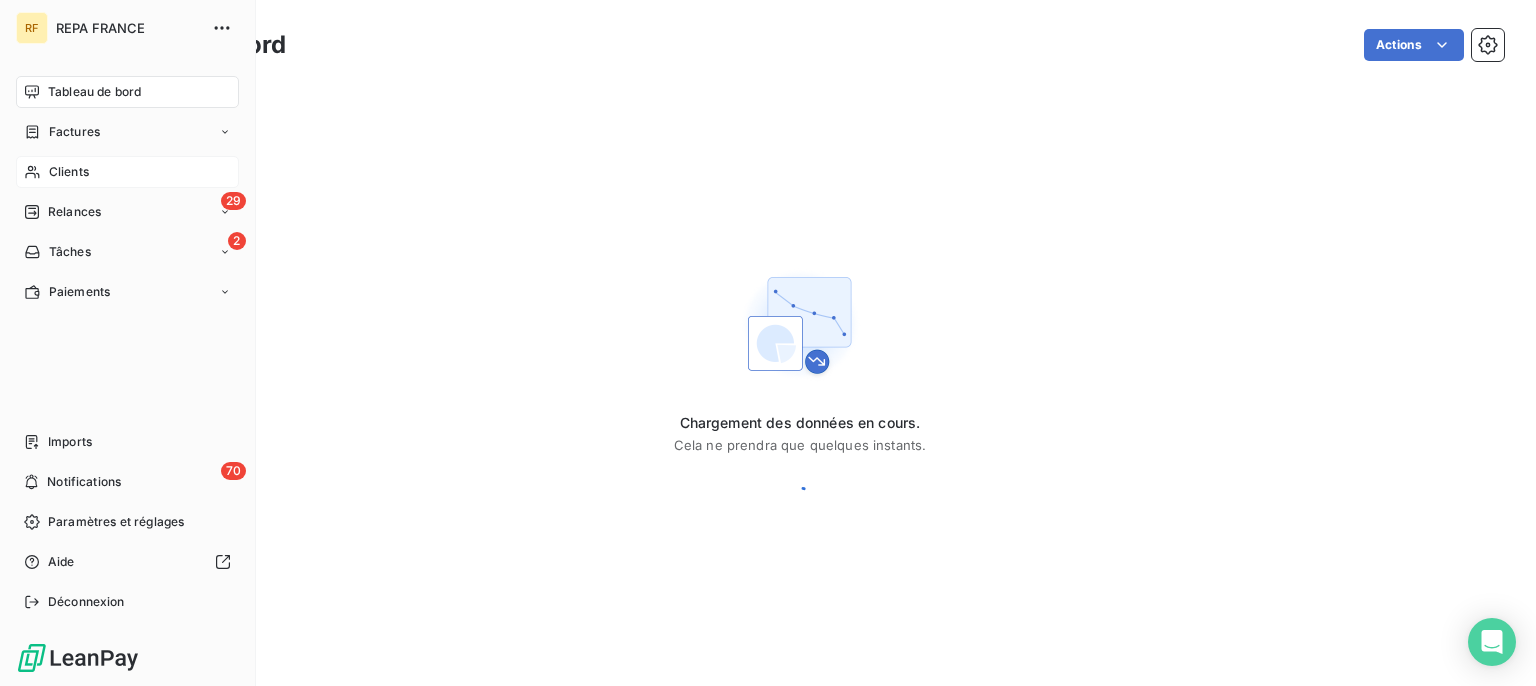 click on "Clients" at bounding box center [69, 172] 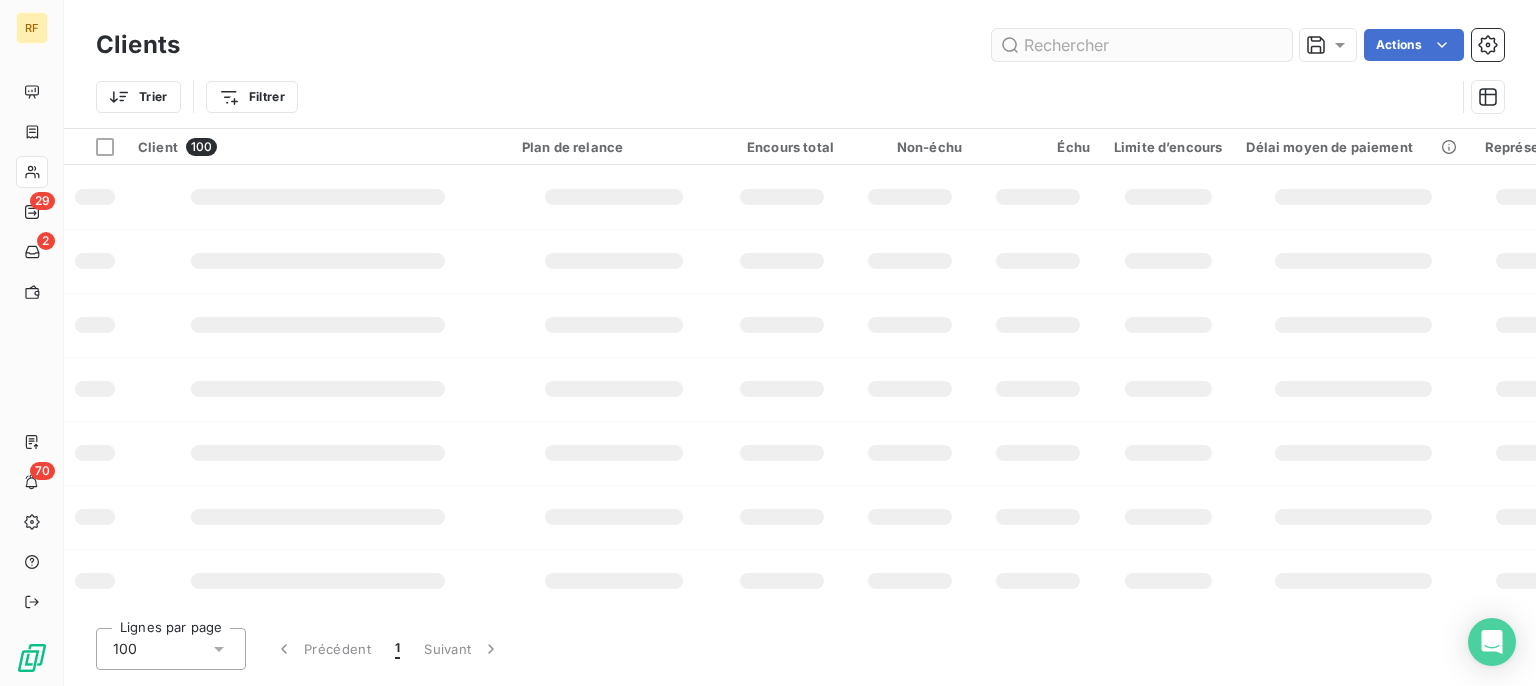 click at bounding box center (1142, 45) 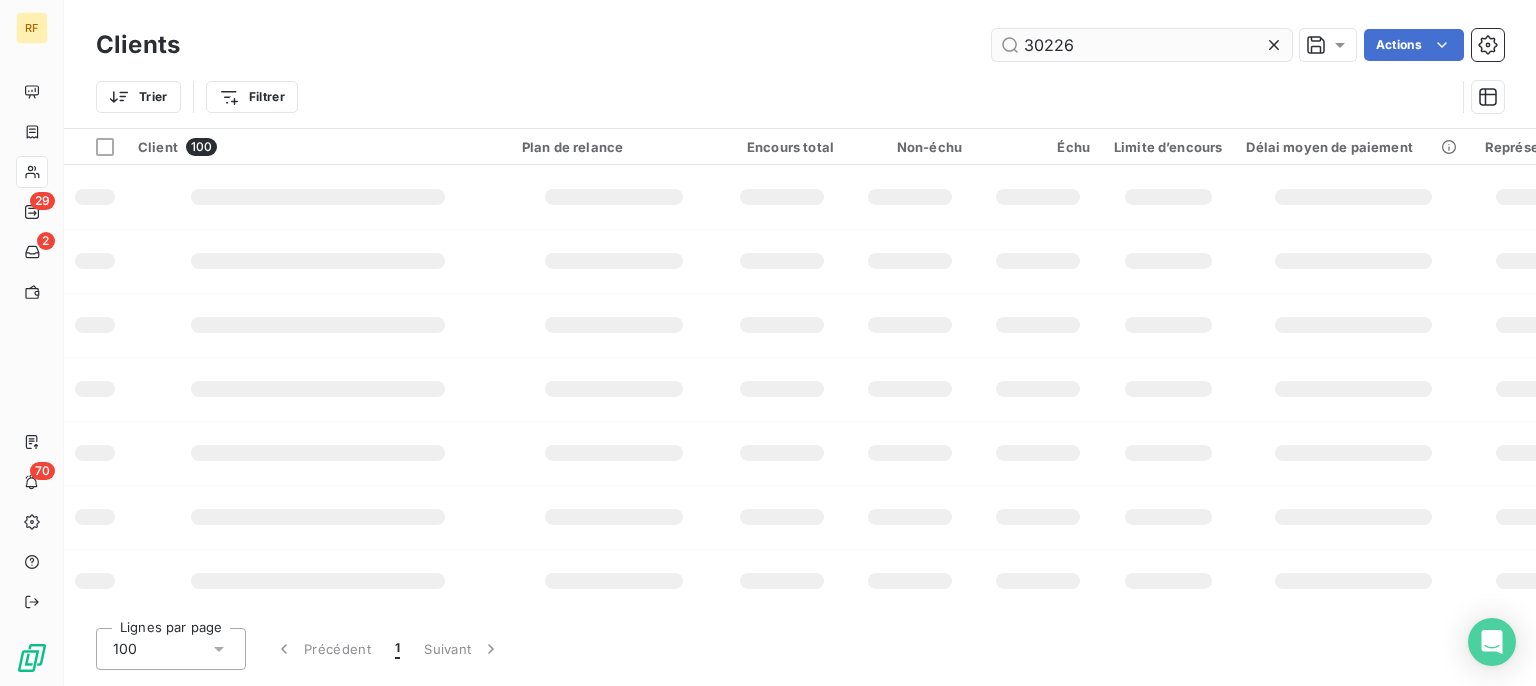 type on "30226" 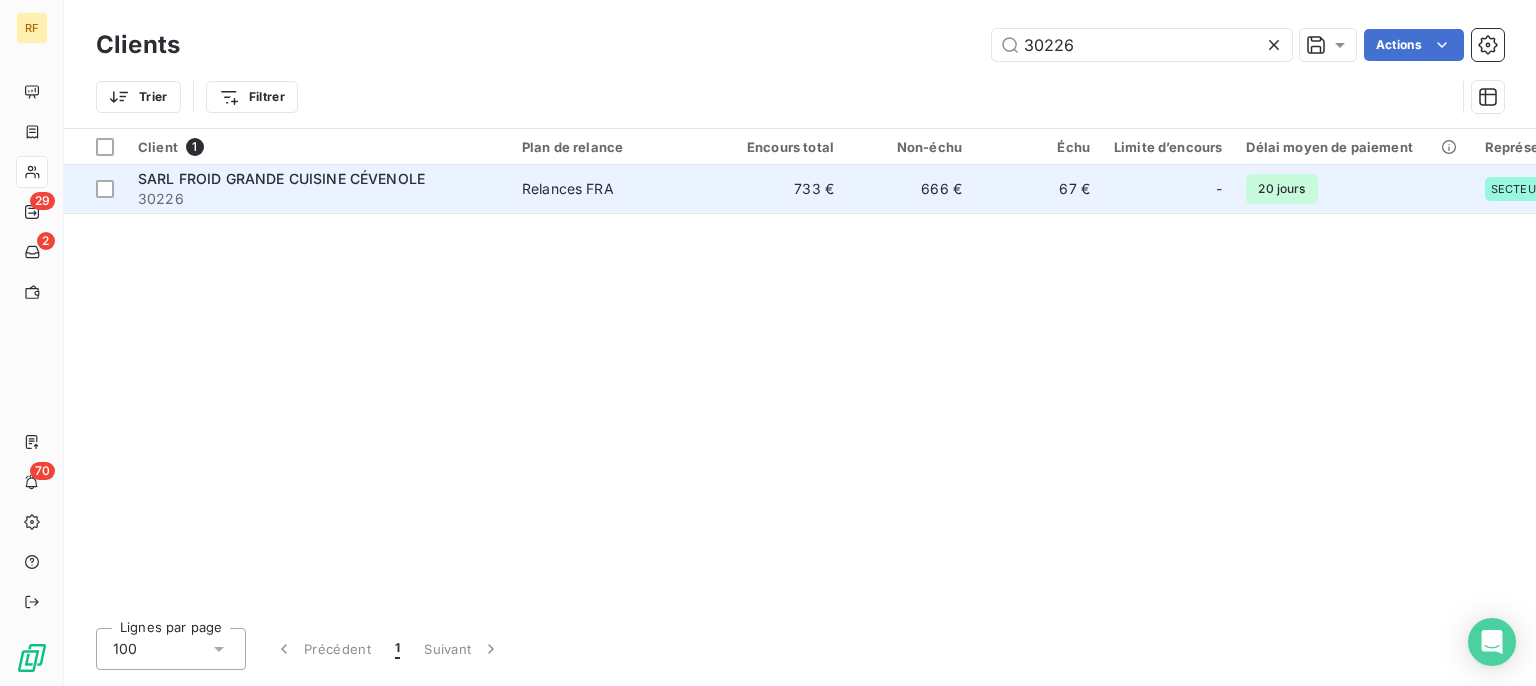 click on "SARL FROID GRANDE CUISINE CÉVENOLE" at bounding box center [281, 178] 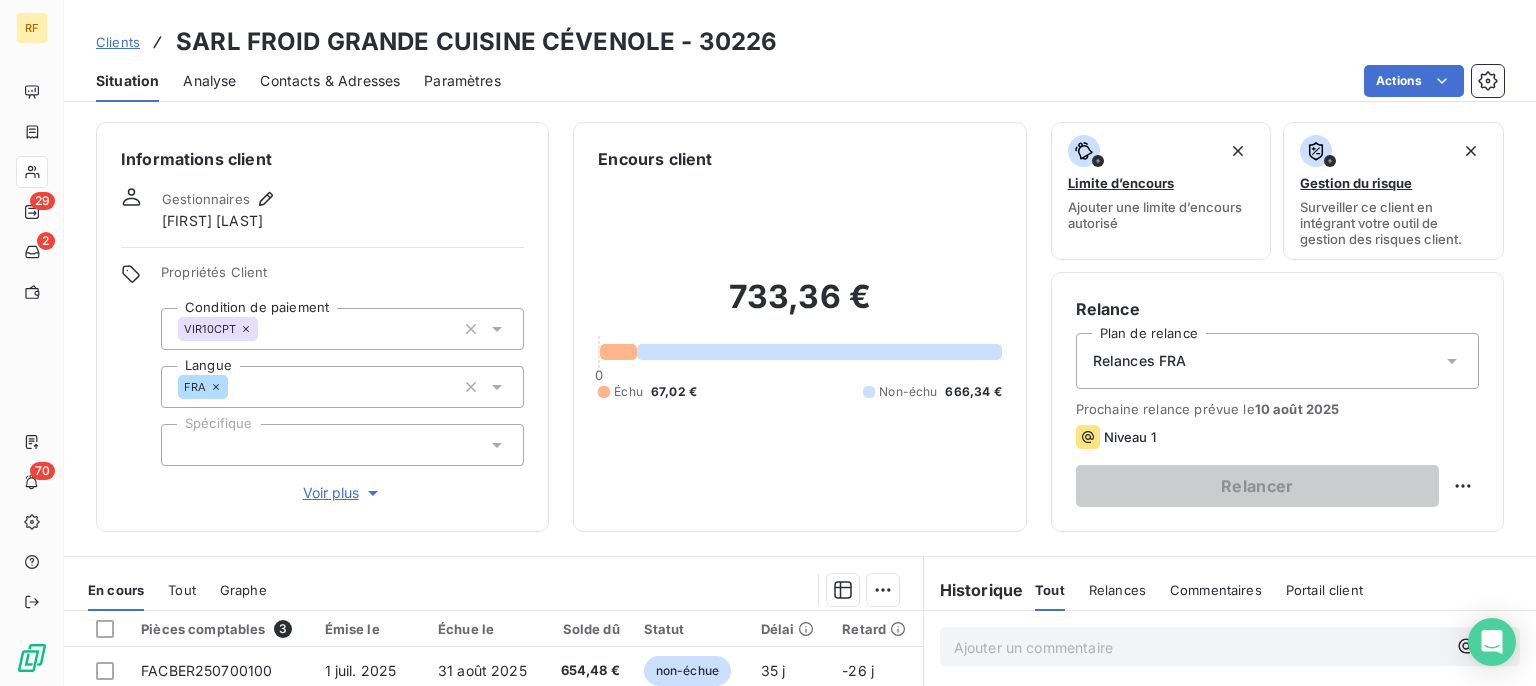 scroll, scrollTop: 369, scrollLeft: 0, axis: vertical 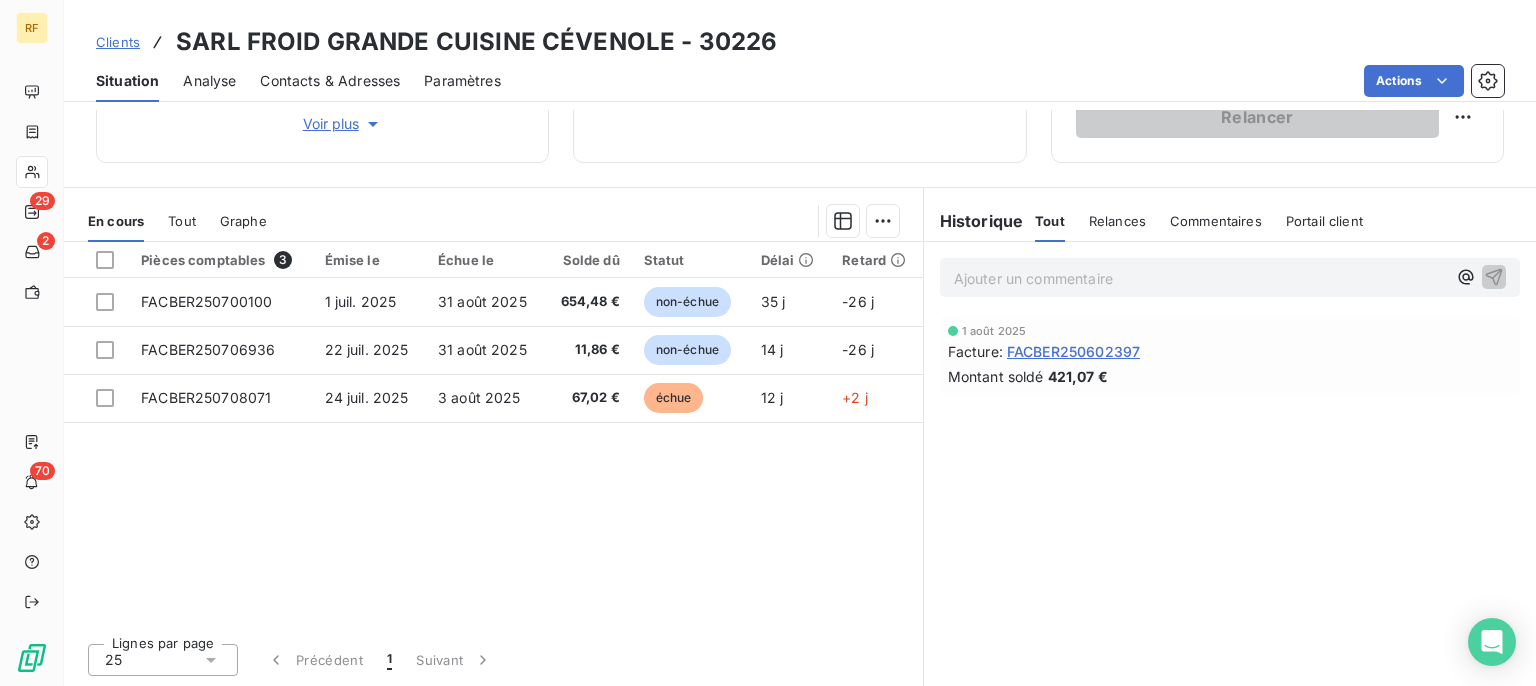 click on "Commentaires" at bounding box center (1216, 221) 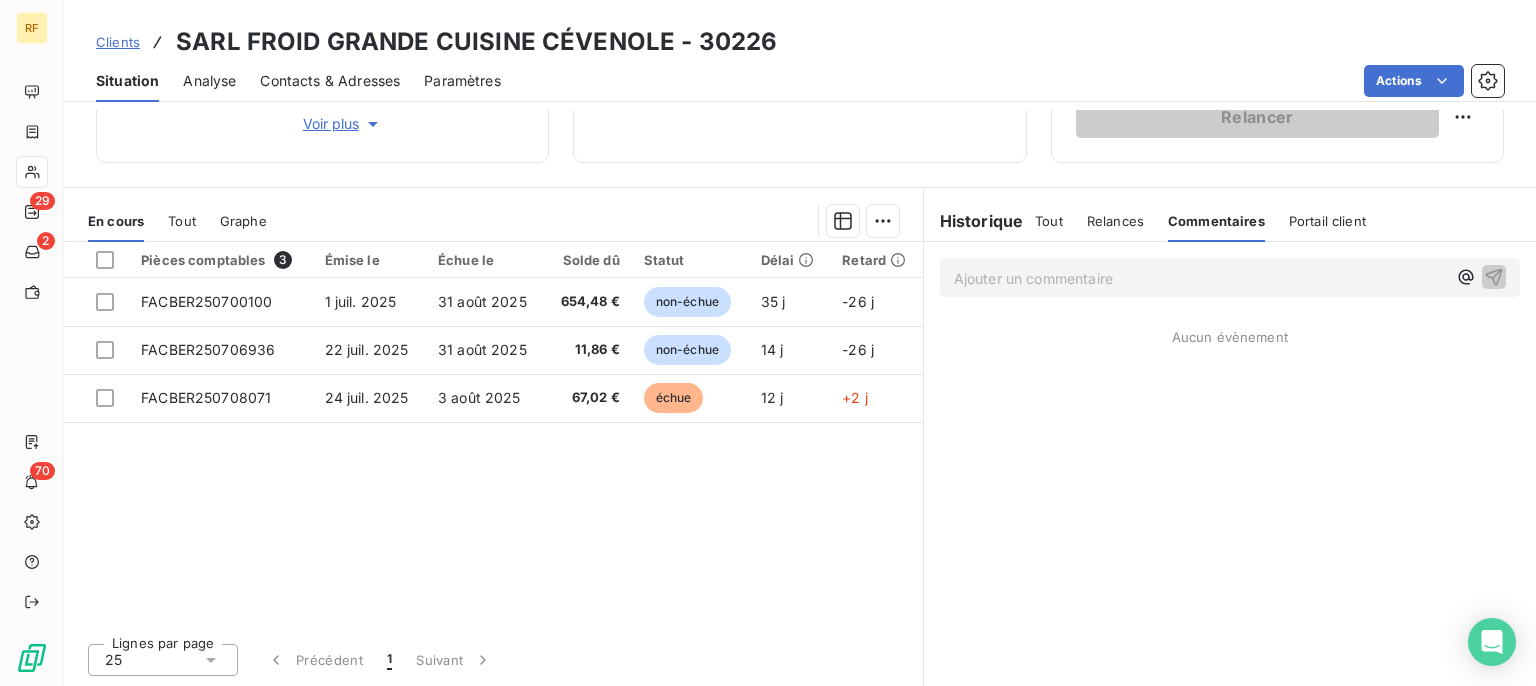 click on "Ajouter un commentaire ﻿" at bounding box center (1200, 278) 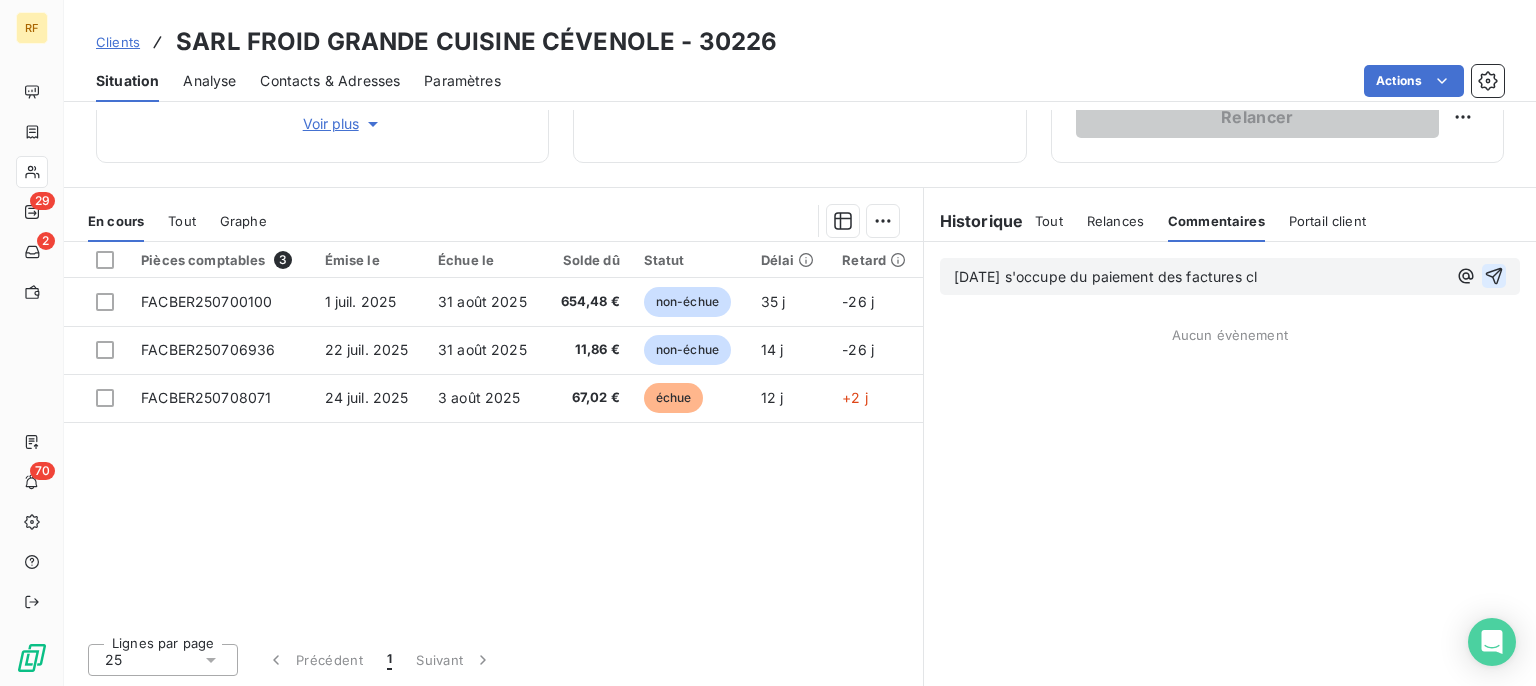 click 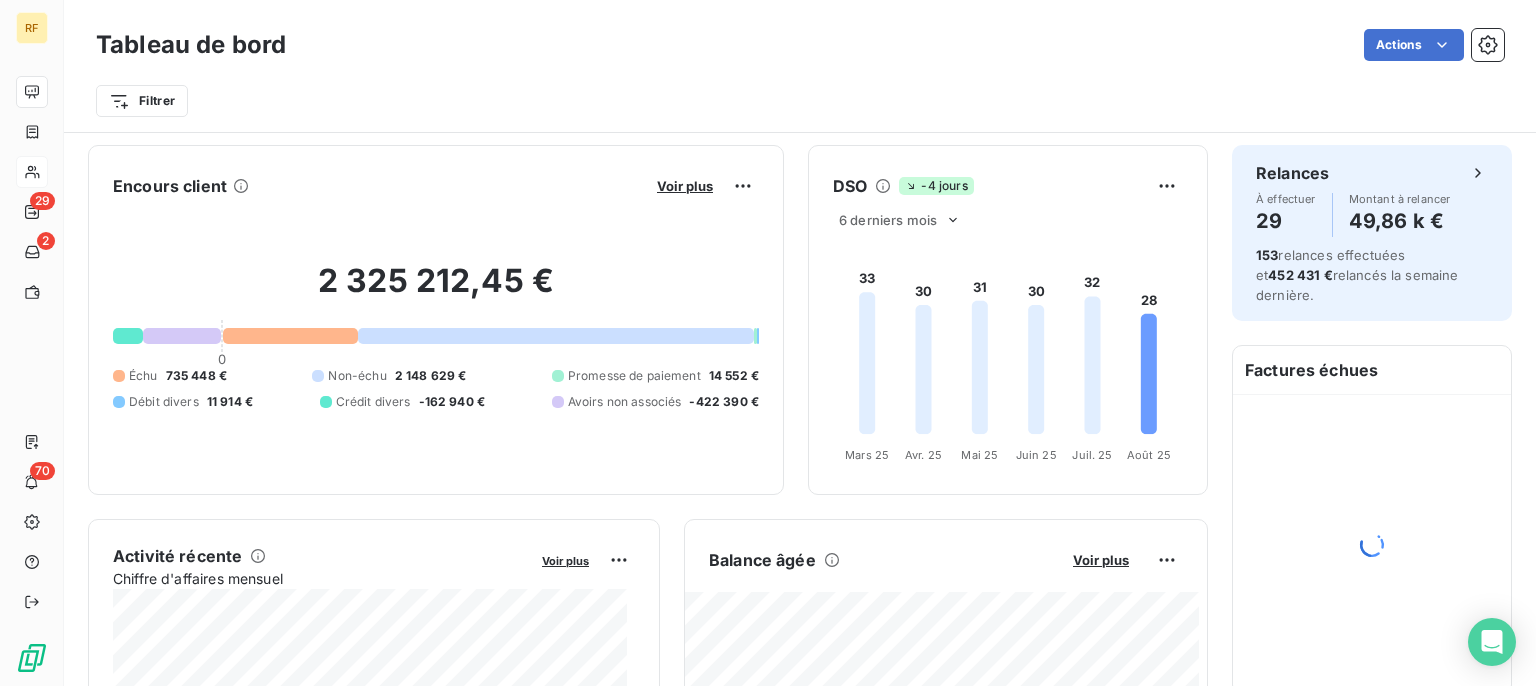 scroll, scrollTop: 605, scrollLeft: 0, axis: vertical 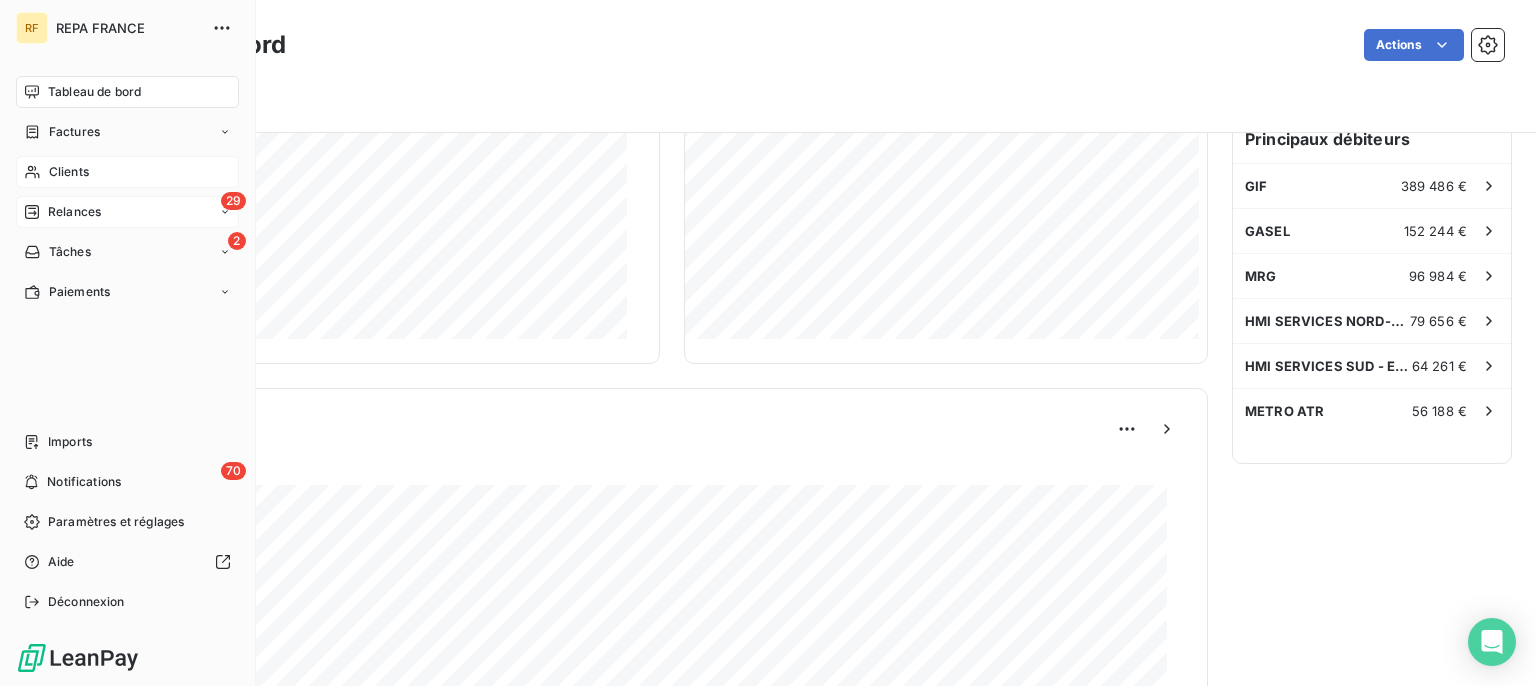 click on "Relances" at bounding box center [74, 212] 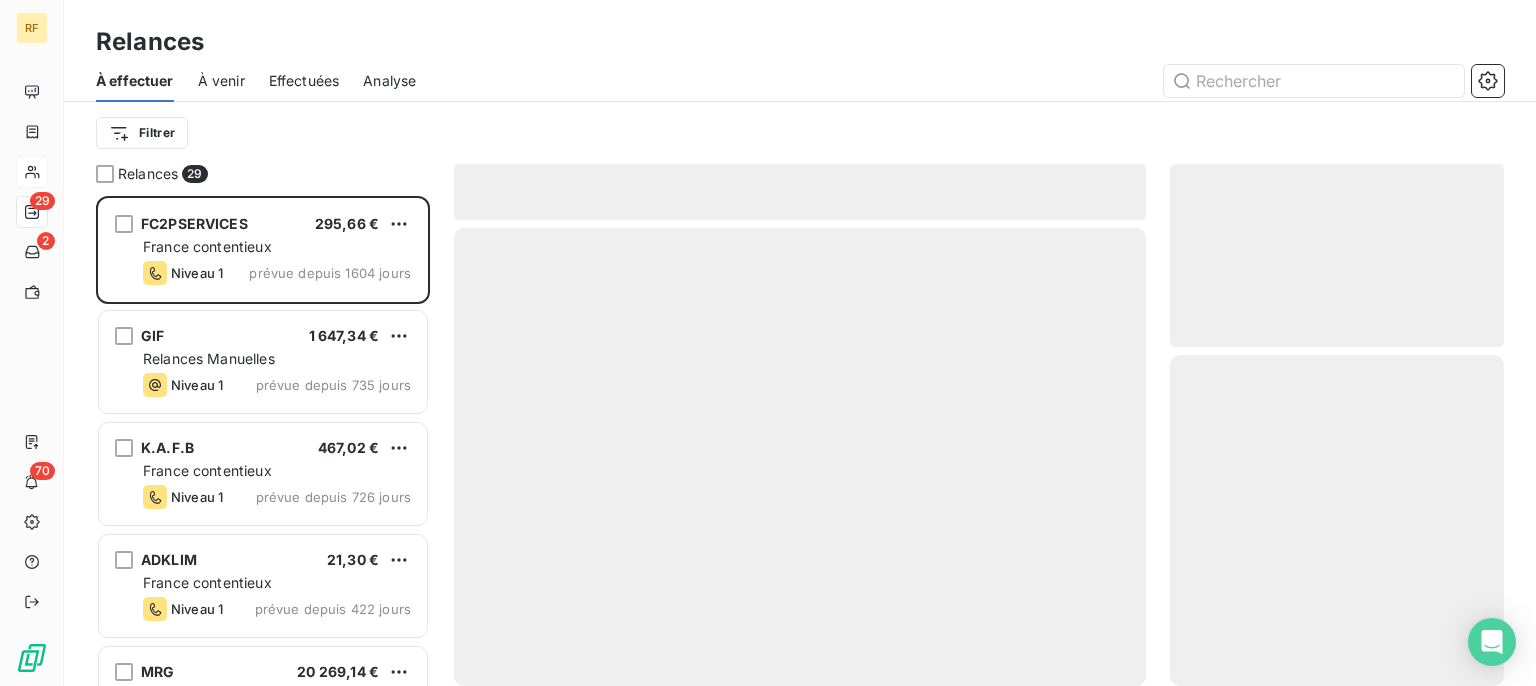 scroll, scrollTop: 18, scrollLeft: 17, axis: both 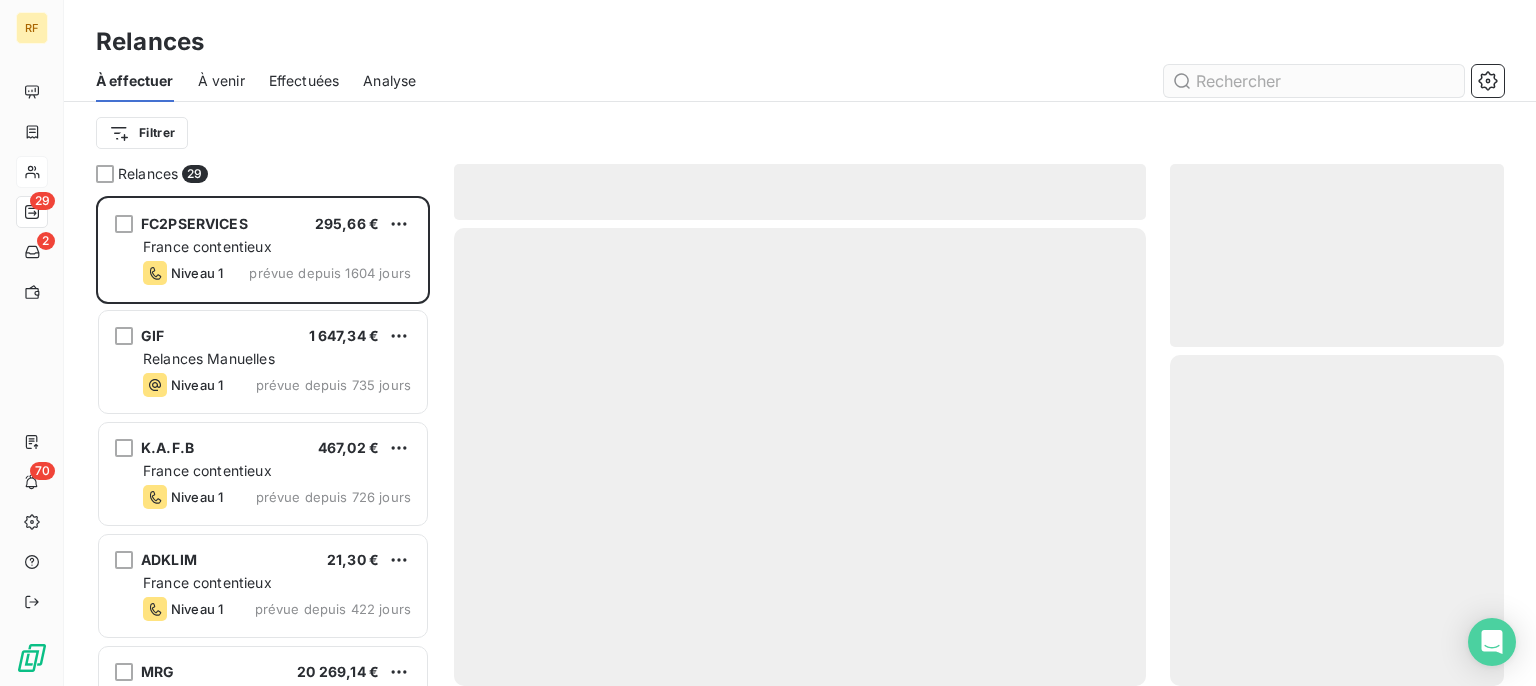 click at bounding box center [1314, 81] 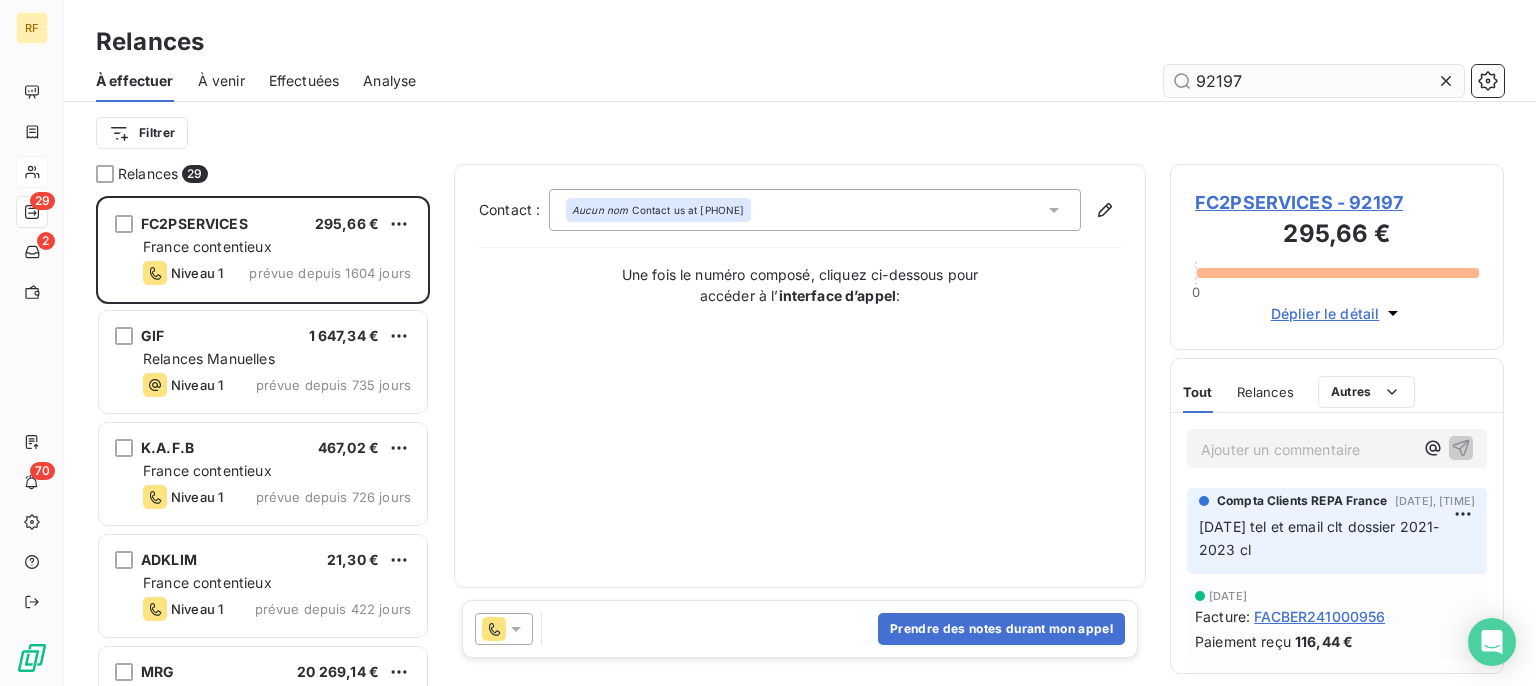 type on "92197" 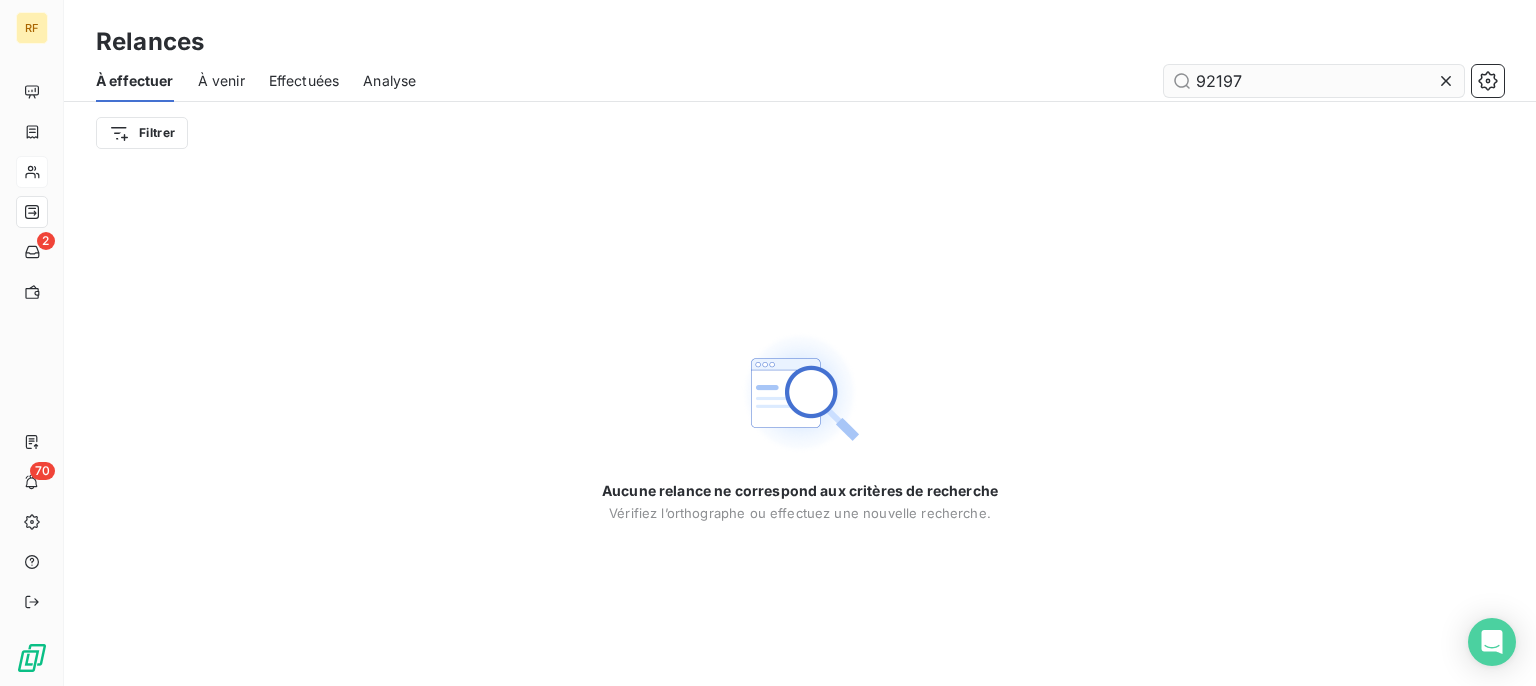 click 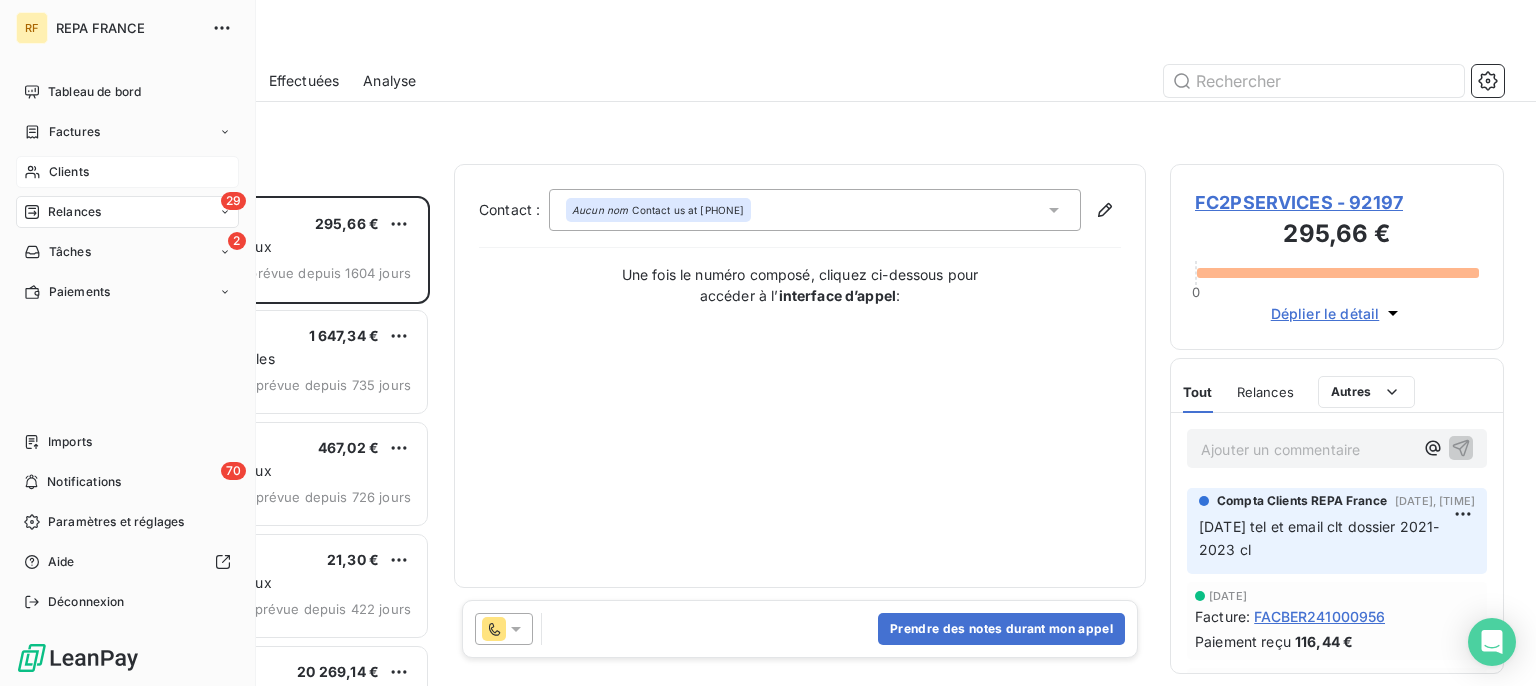 scroll, scrollTop: 18, scrollLeft: 17, axis: both 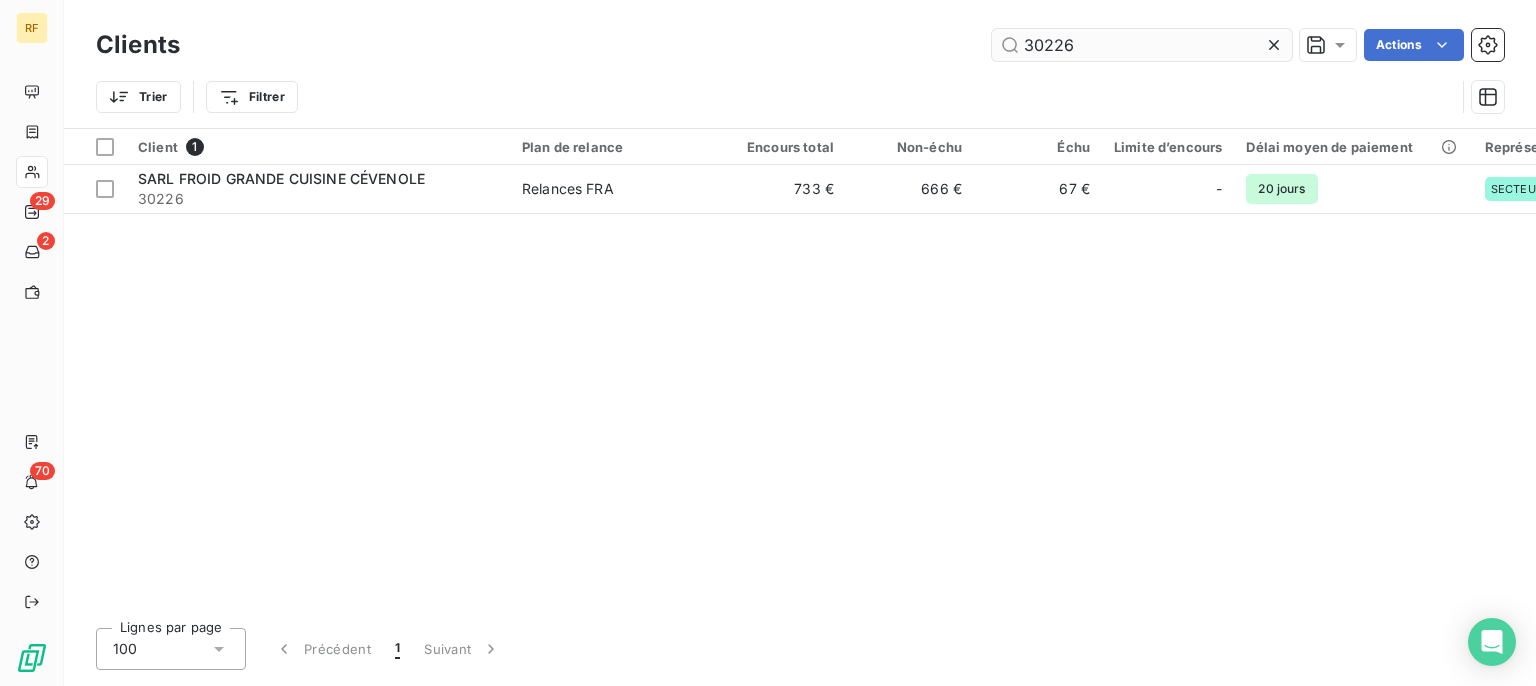 drag, startPoint x: 829, startPoint y: 29, endPoint x: 733, endPoint y: 18, distance: 96.62815 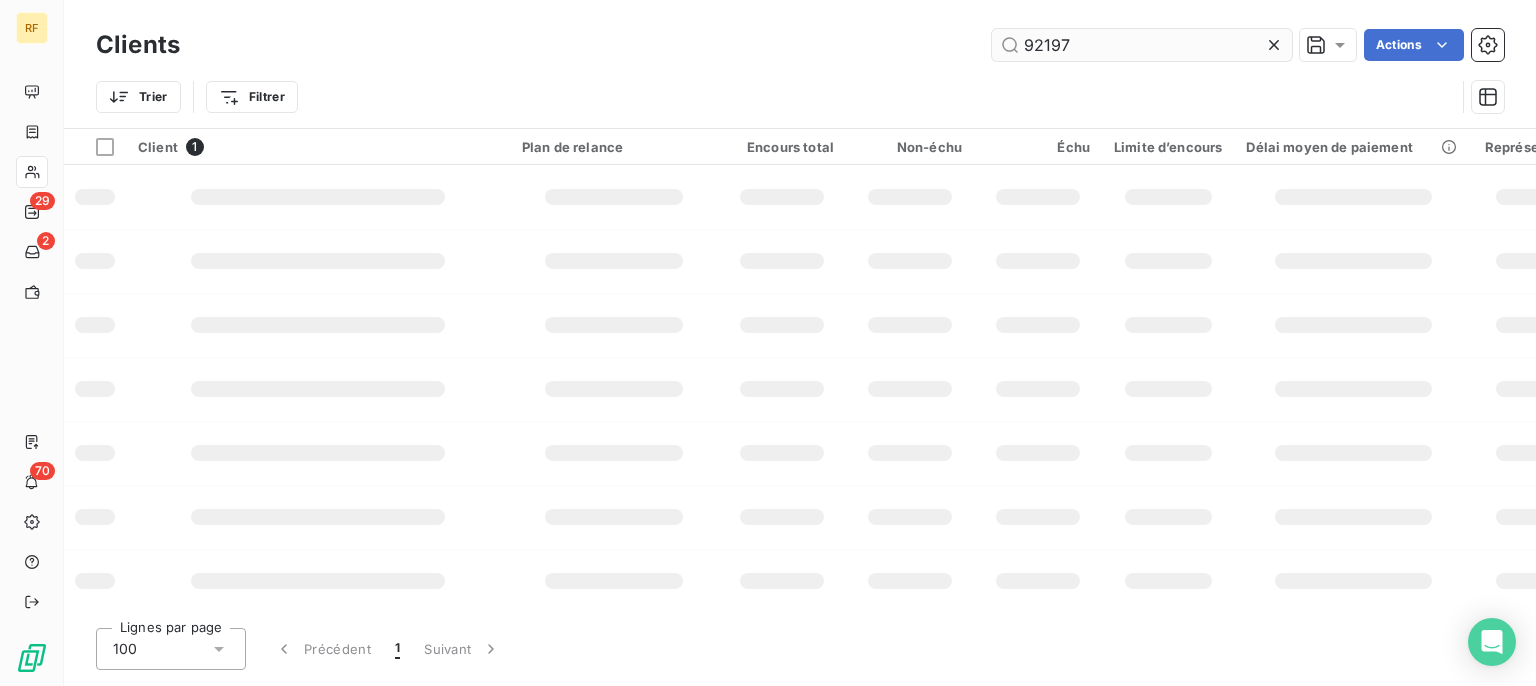 type on "92197" 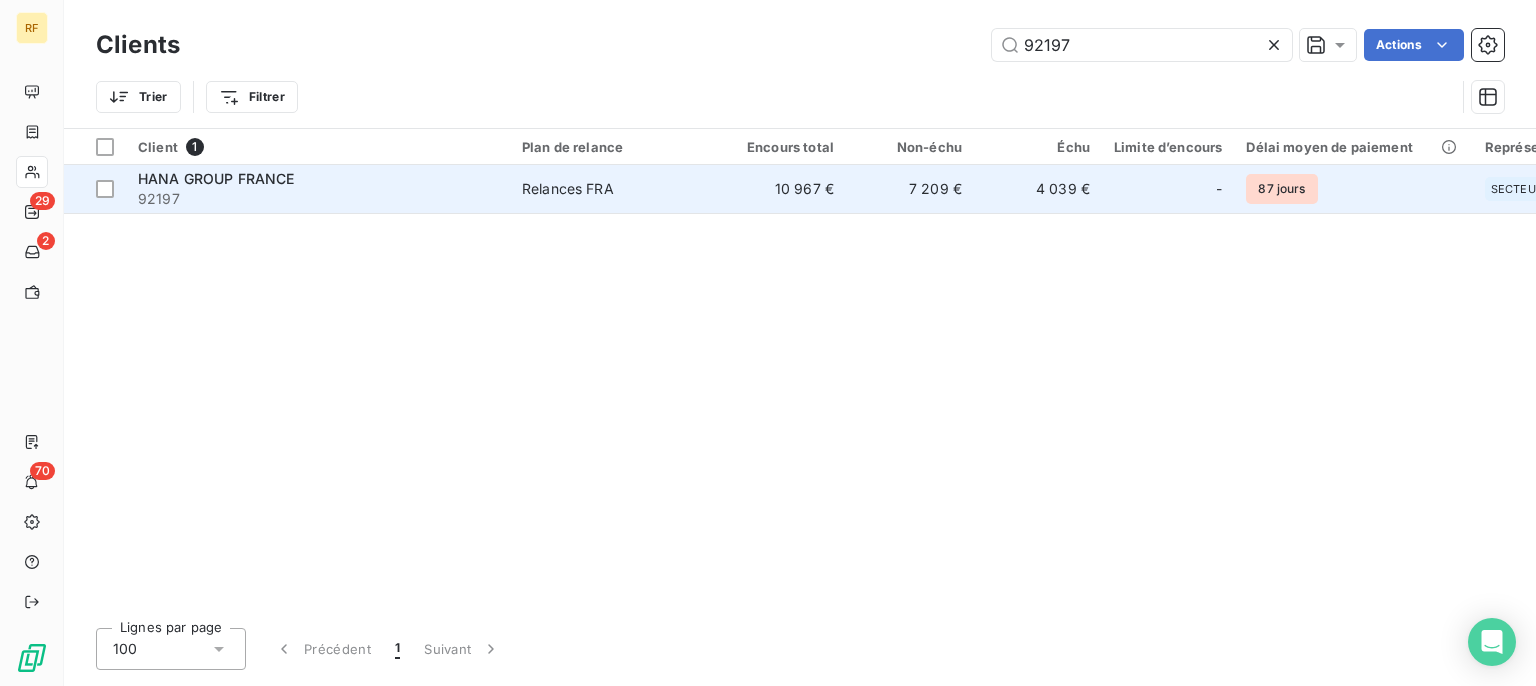 click on "Relances FRA" at bounding box center [614, 189] 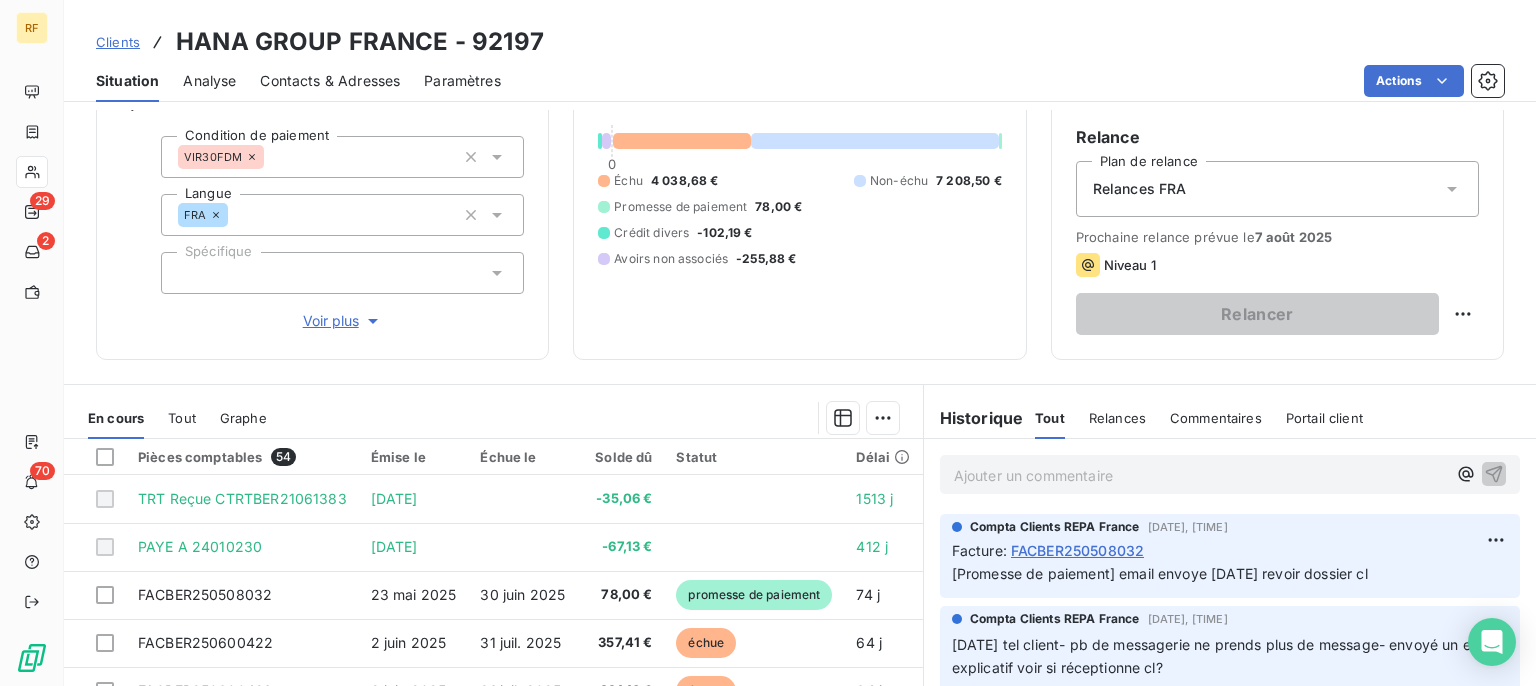 scroll, scrollTop: 369, scrollLeft: 0, axis: vertical 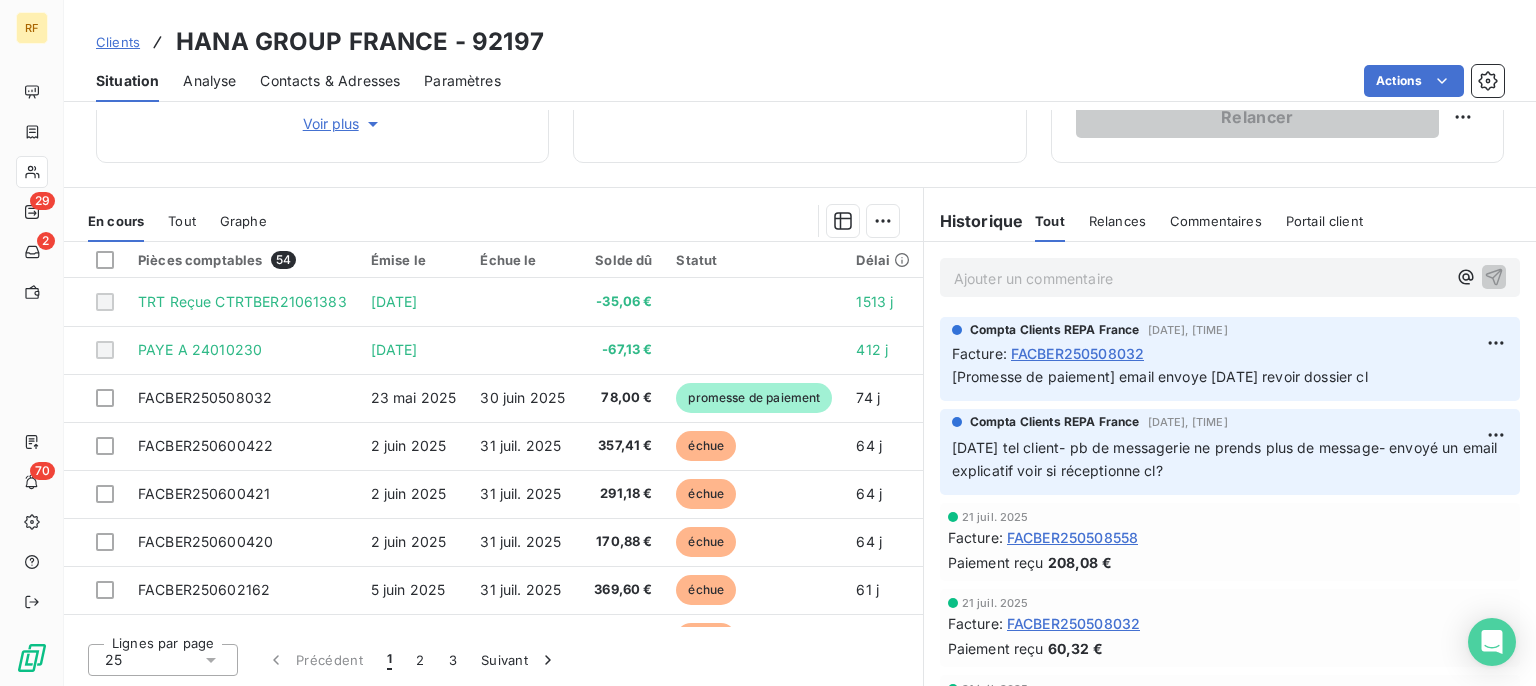 click on "[Promesse de paiement] email envoye 29/07/25 revoir dossier cl" at bounding box center [1160, 376] 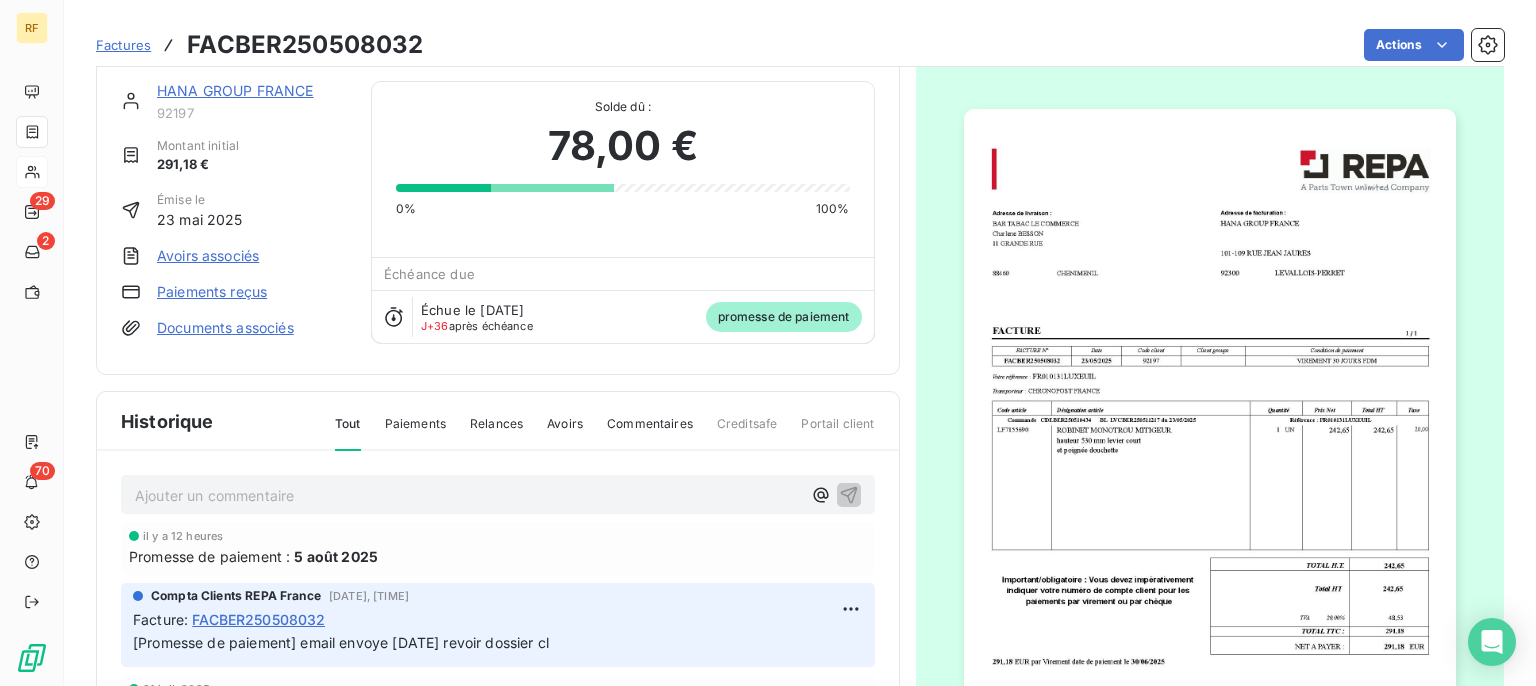 scroll, scrollTop: 16, scrollLeft: 0, axis: vertical 